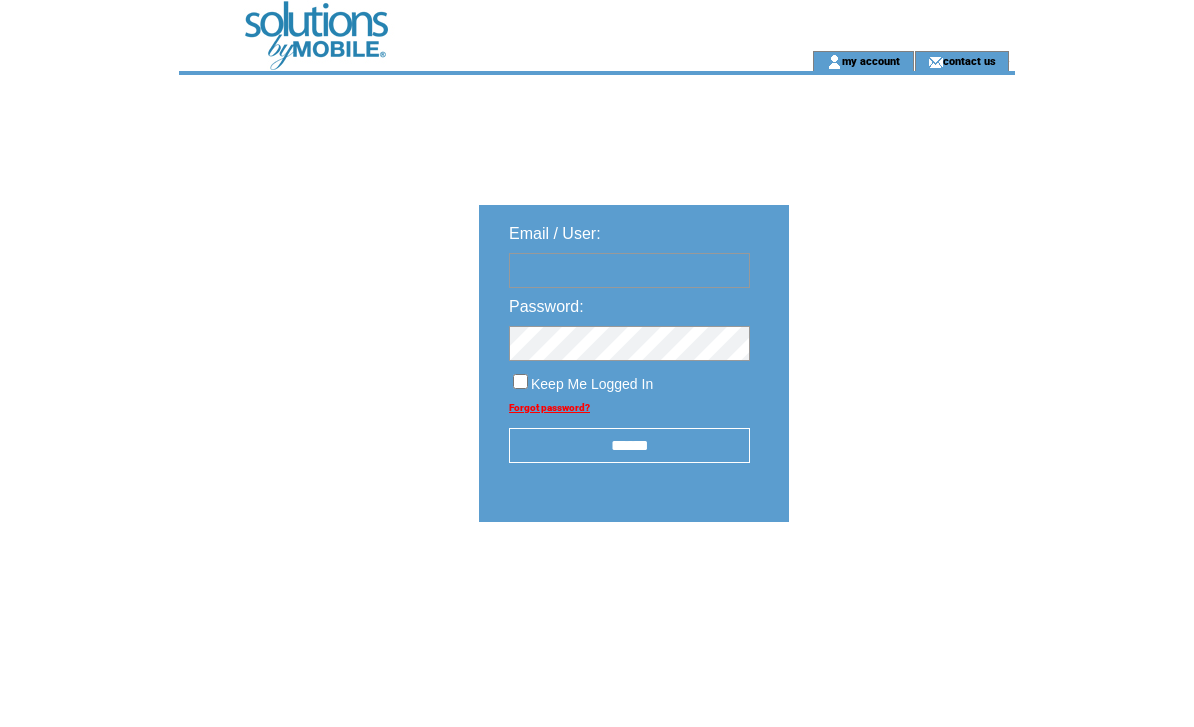 scroll, scrollTop: 0, scrollLeft: 0, axis: both 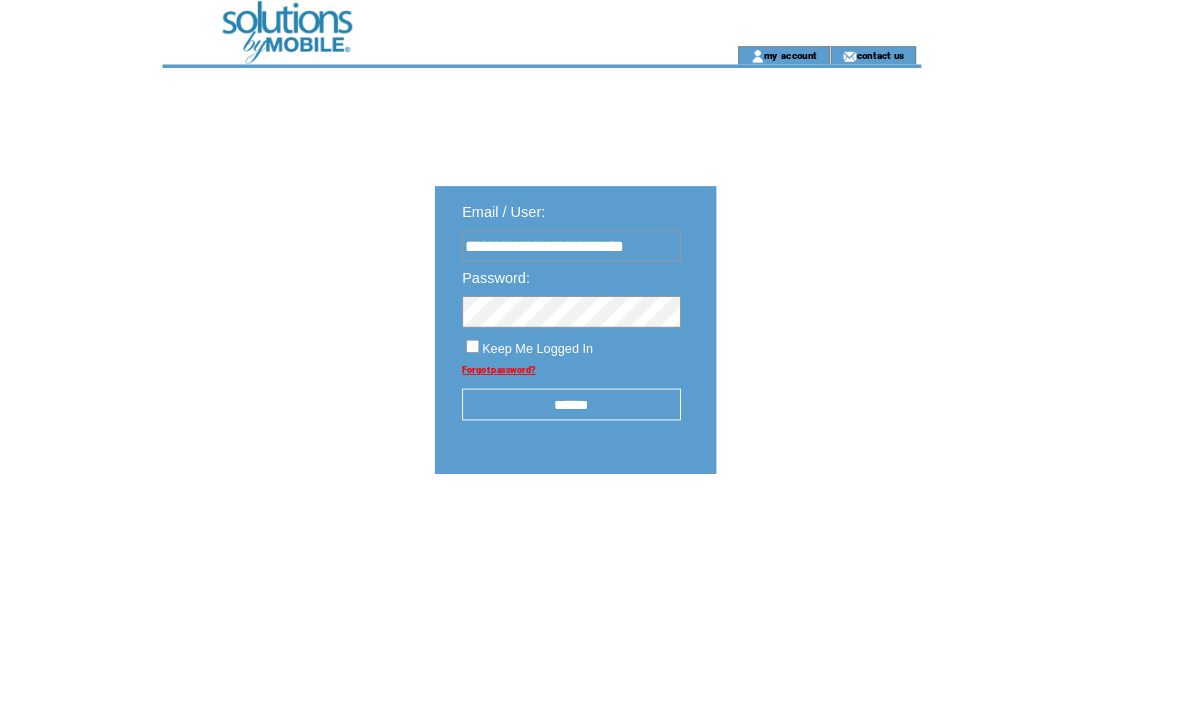 click at bounding box center (0, 0) 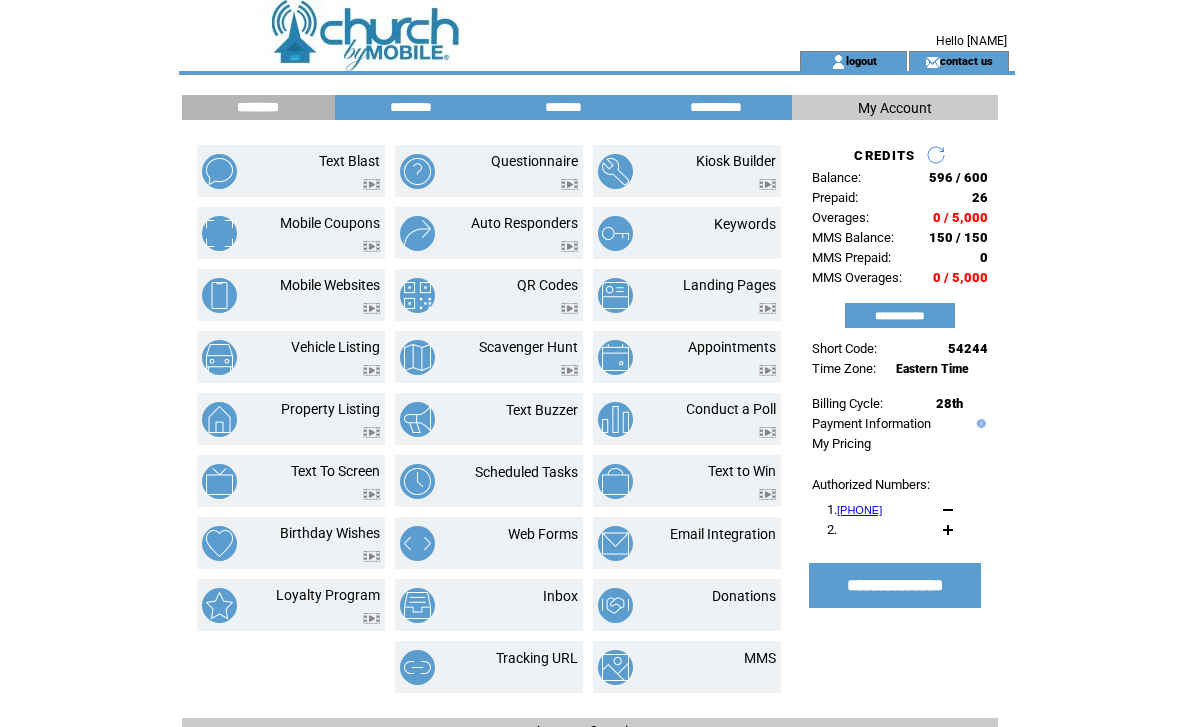 scroll, scrollTop: 0, scrollLeft: 0, axis: both 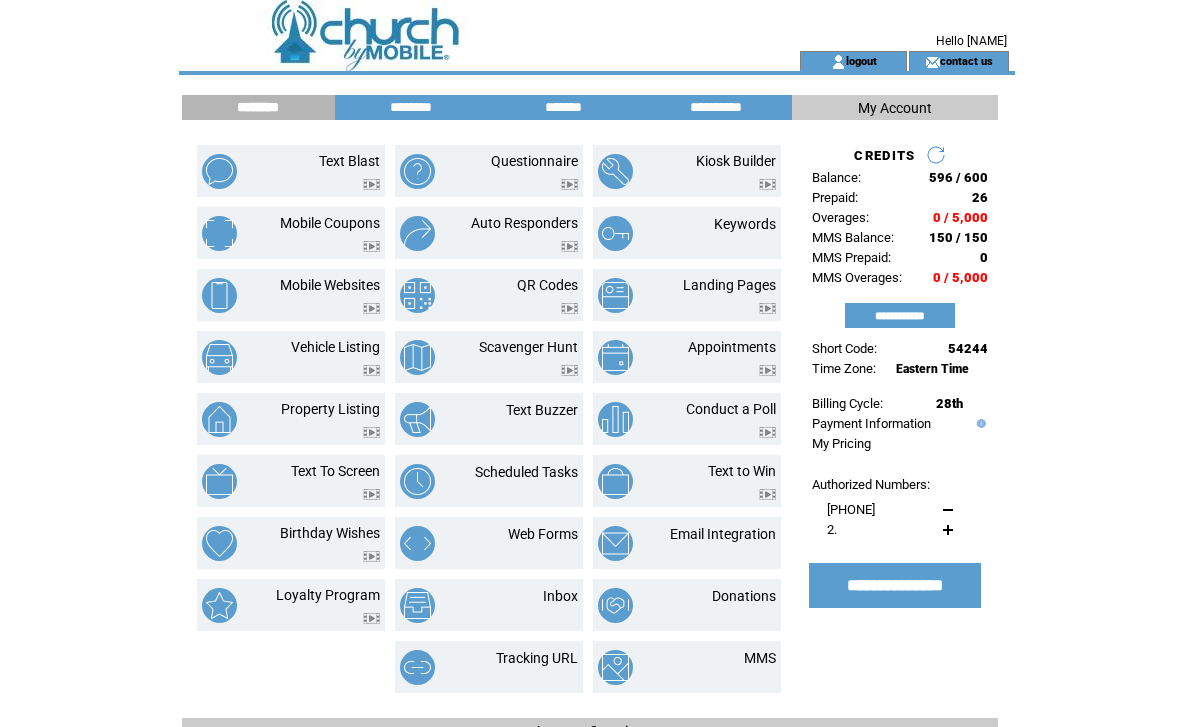 click on "QR Codes" at bounding box center [547, 285] 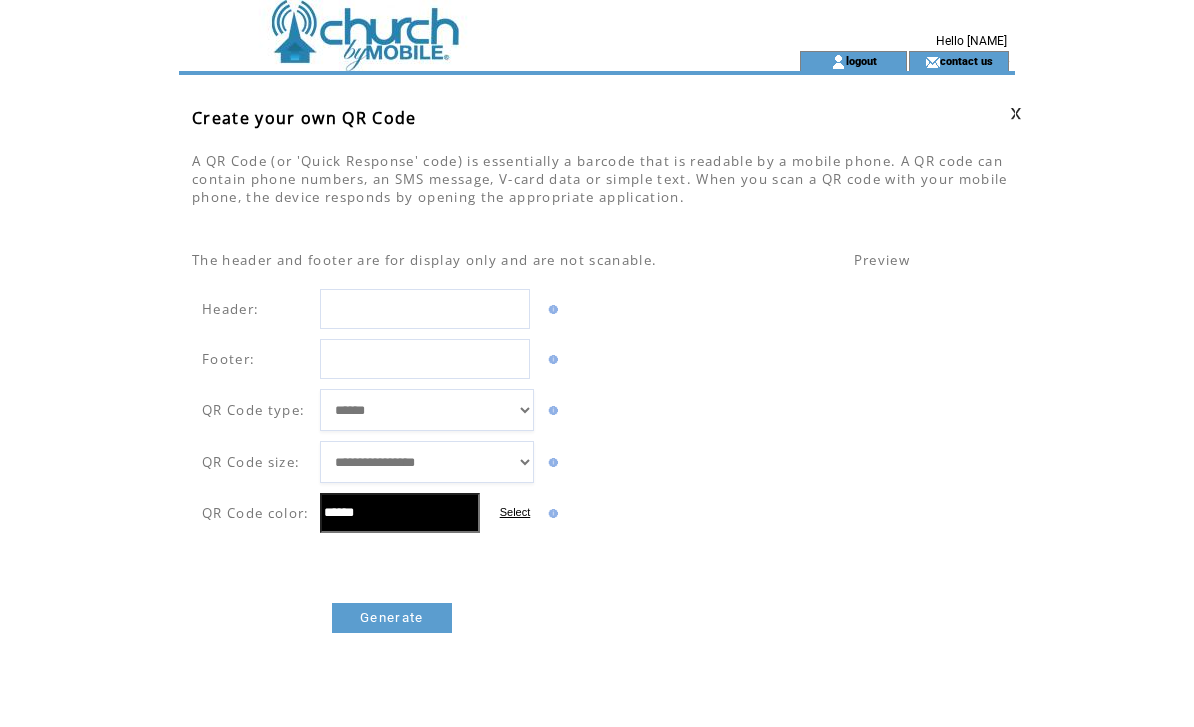 scroll, scrollTop: 0, scrollLeft: 0, axis: both 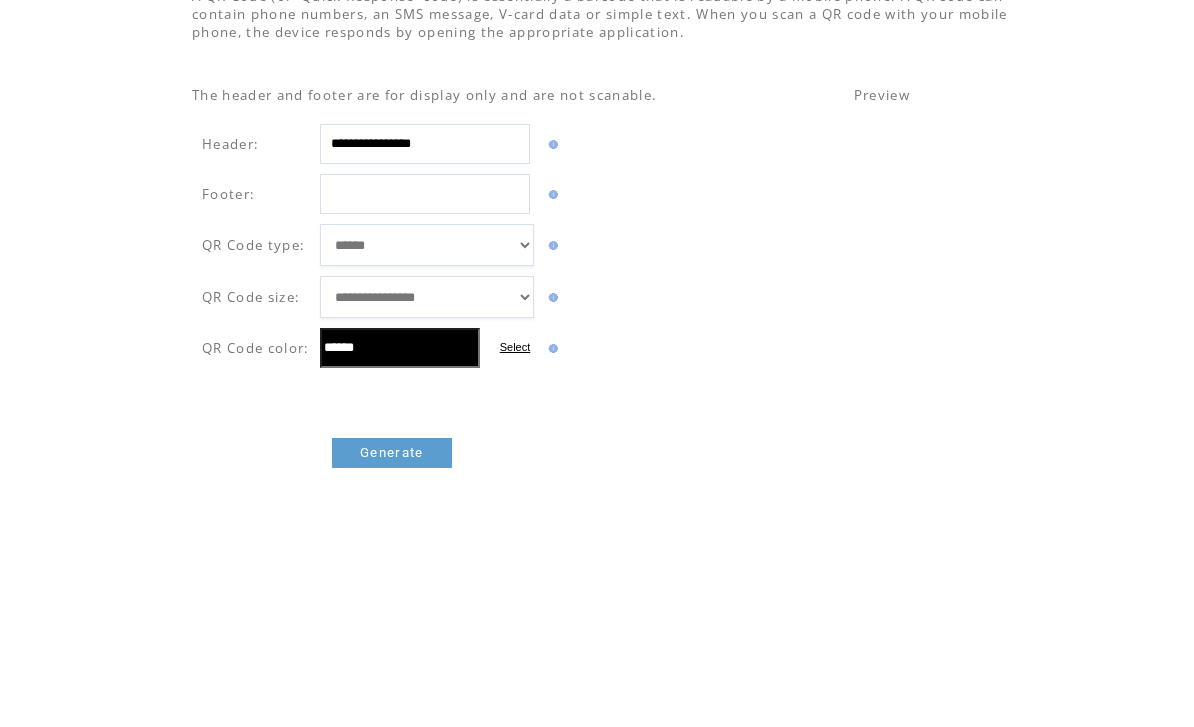 type on "**********" 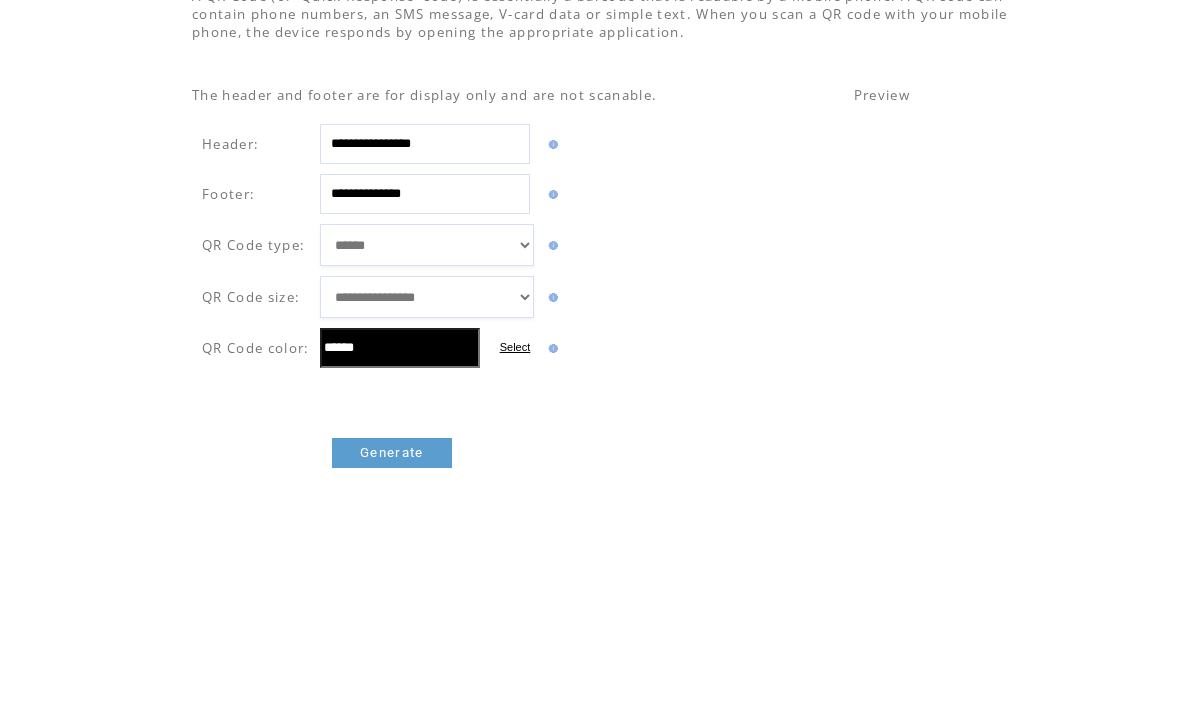 type on "**********" 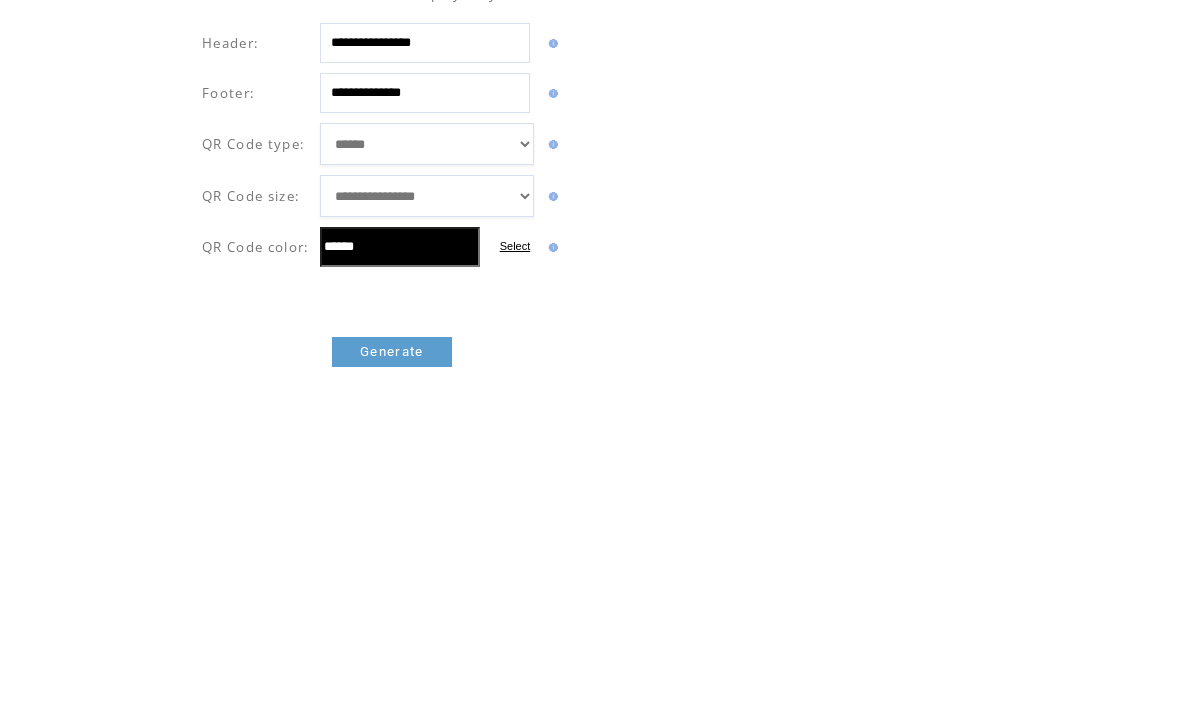 select on "**********" 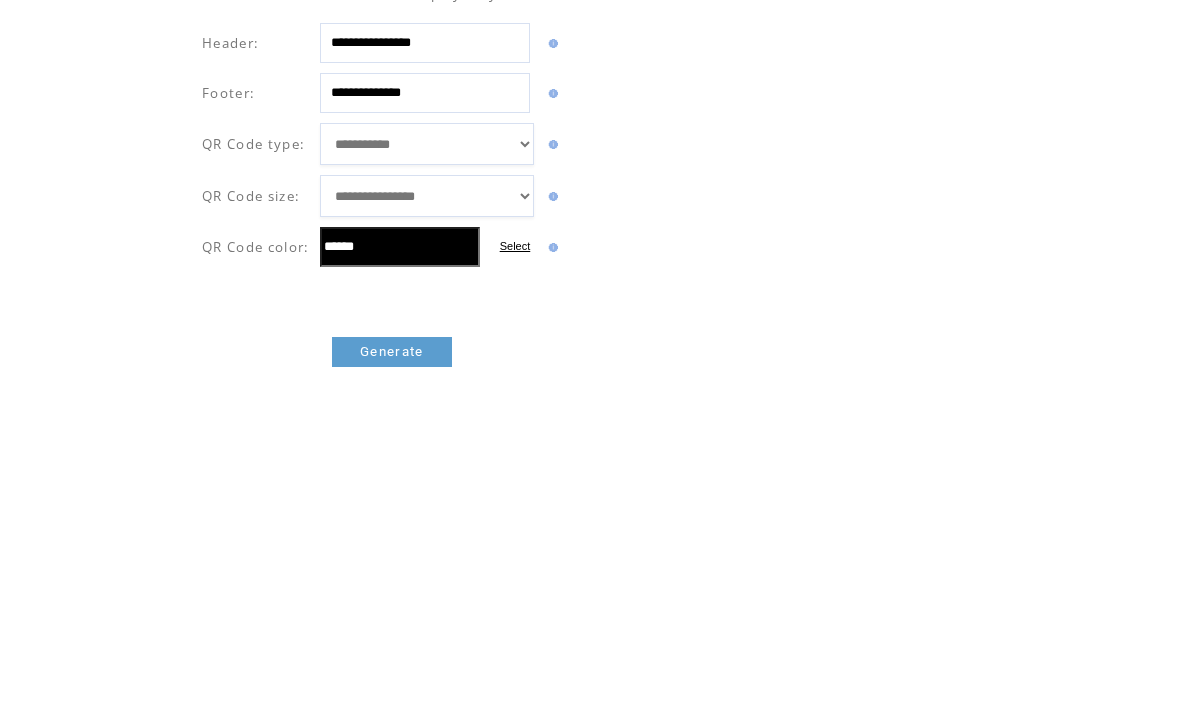 scroll, scrollTop: 266, scrollLeft: 0, axis: vertical 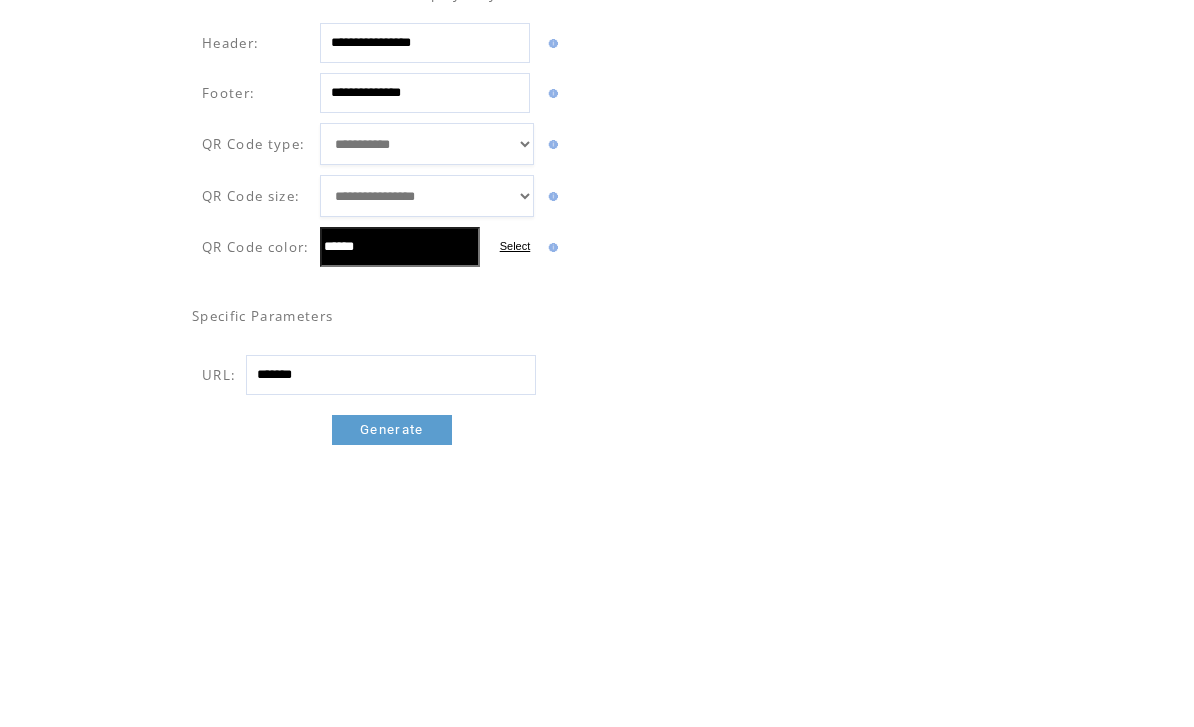 click on "**********" at bounding box center (427, 196) 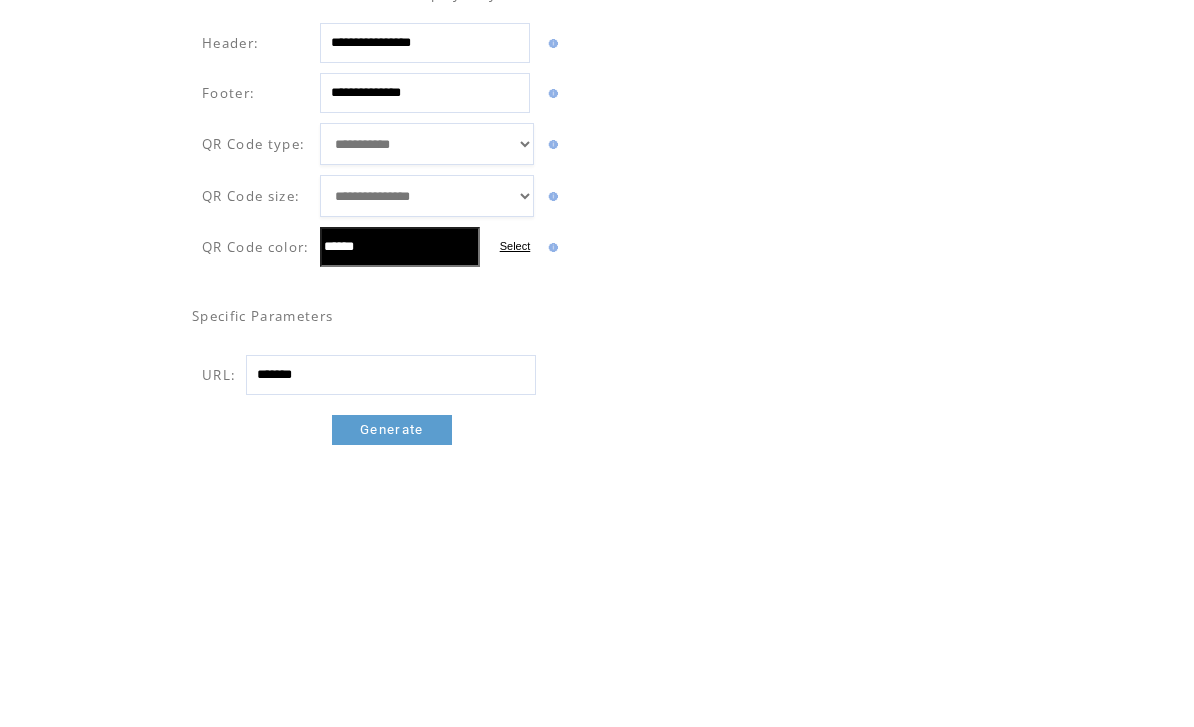 click on "*******" at bounding box center (391, 375) 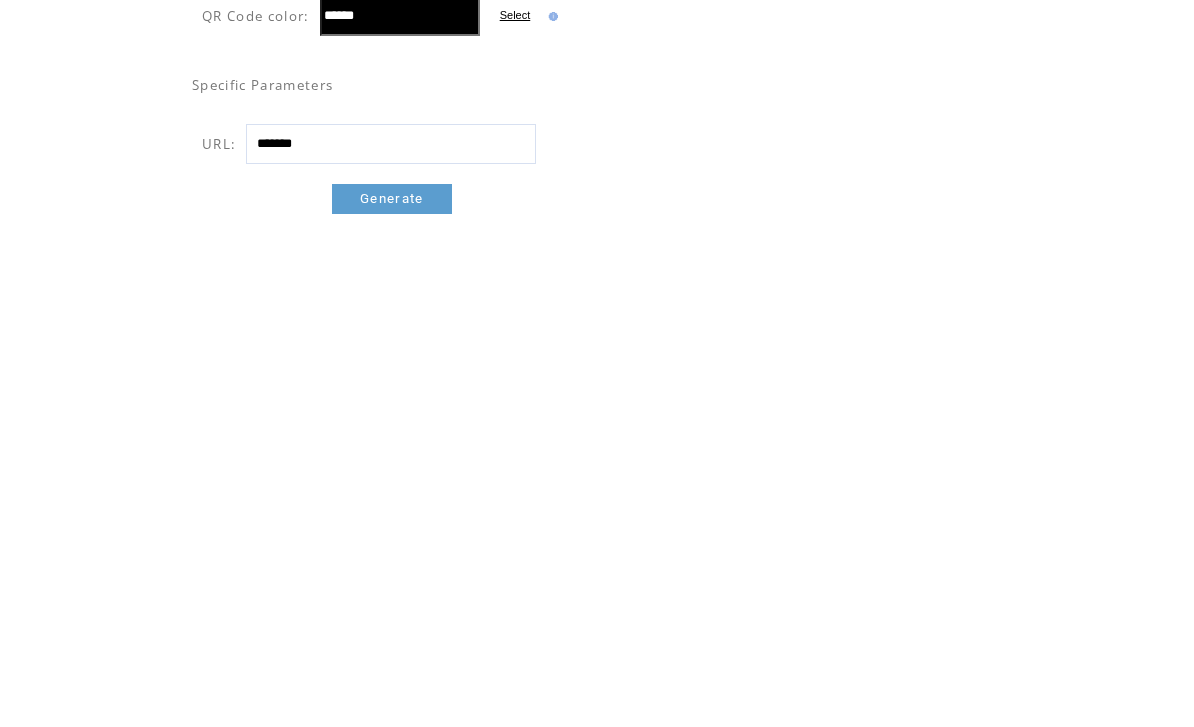 click on "*******" at bounding box center (391, 376) 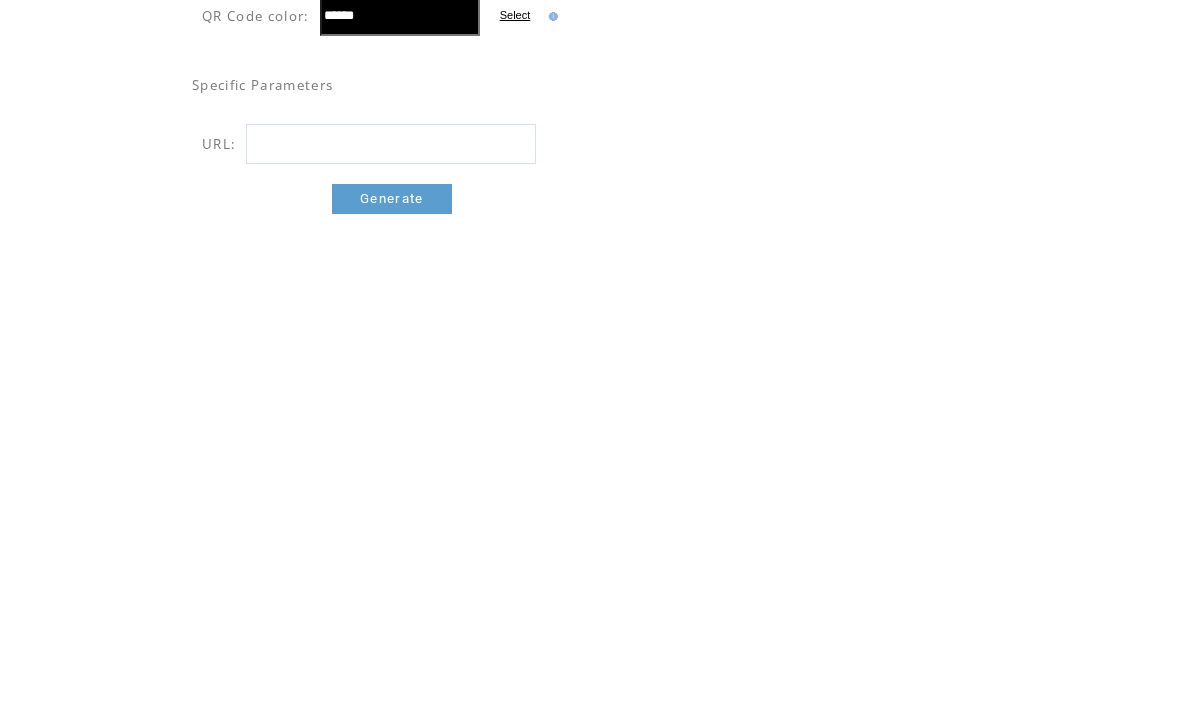 click at bounding box center (391, 376) 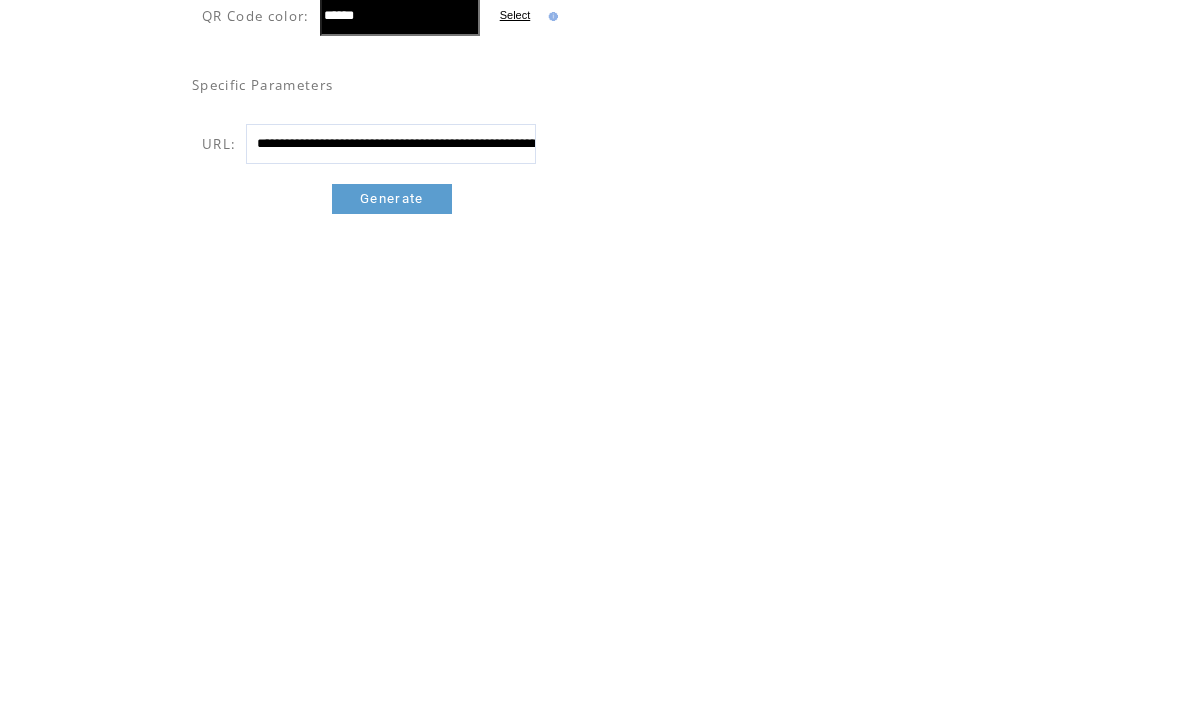 type on "**********" 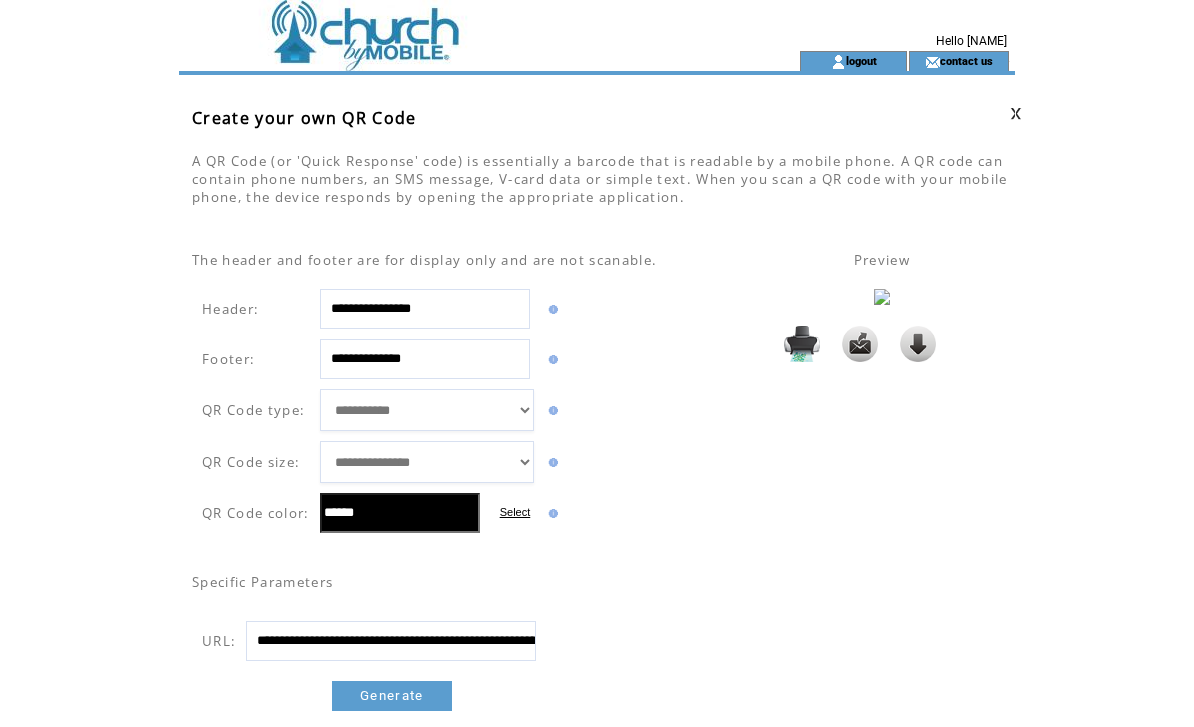scroll, scrollTop: 0, scrollLeft: 0, axis: both 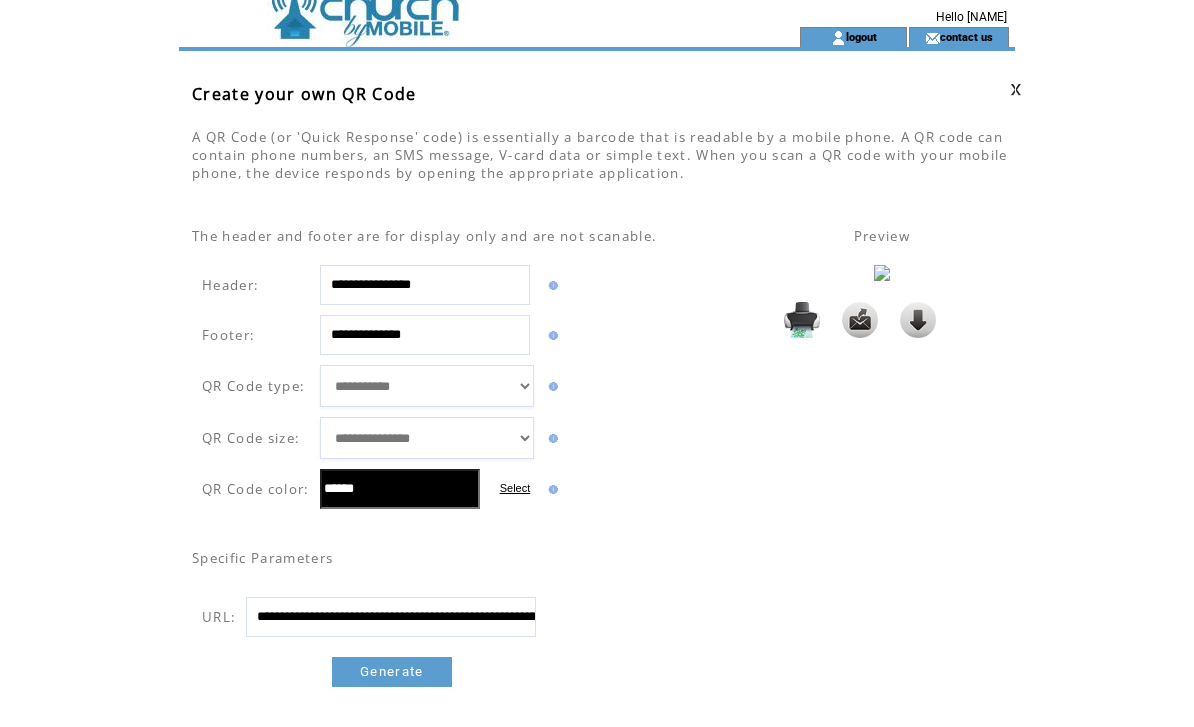 click on "**********" at bounding box center (427, 438) 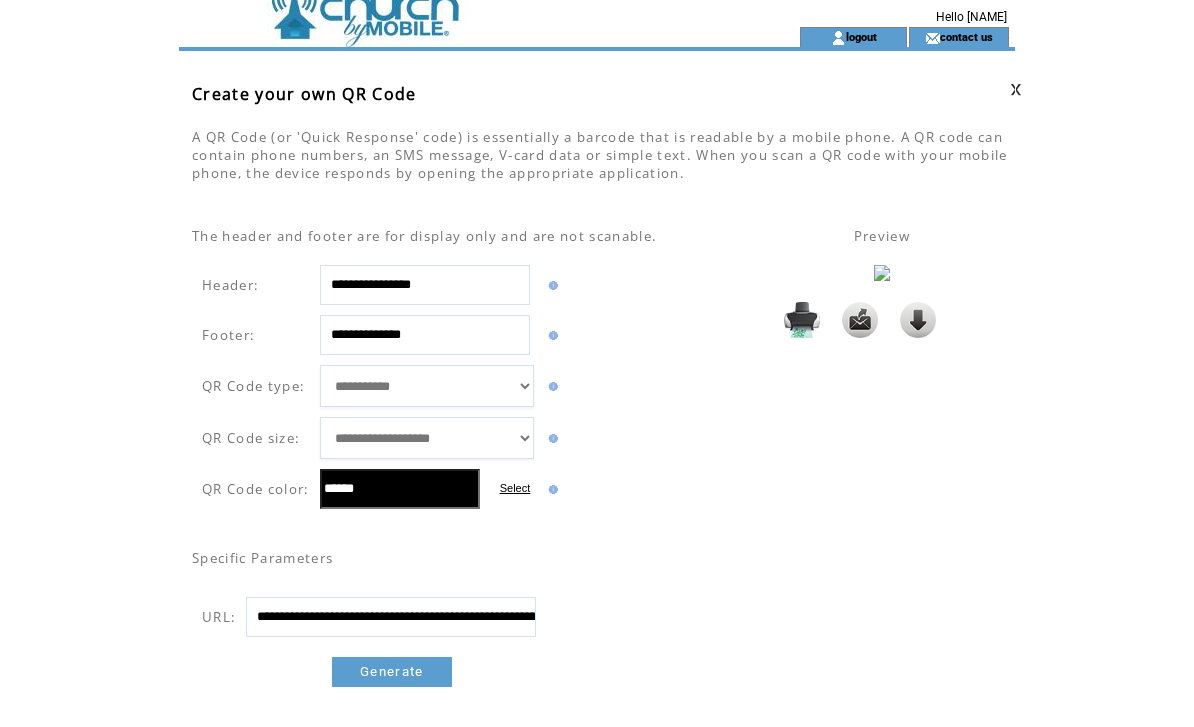 click on "Generate" at bounding box center (392, 672) 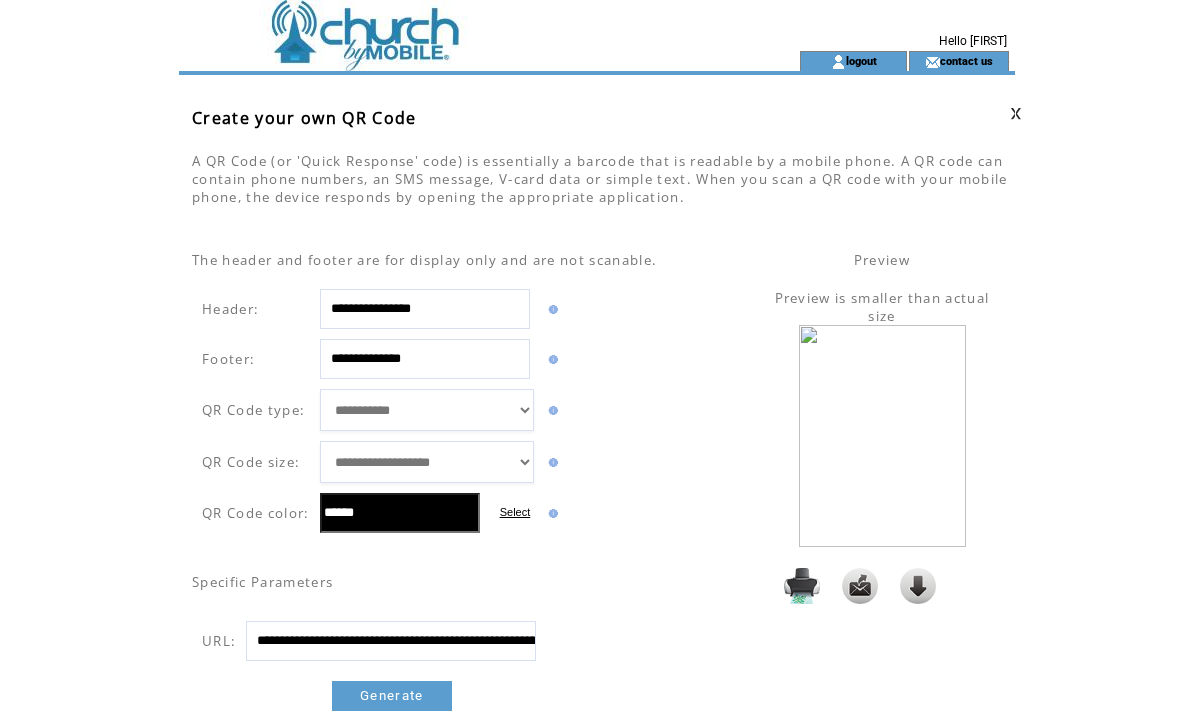 scroll, scrollTop: 0, scrollLeft: 0, axis: both 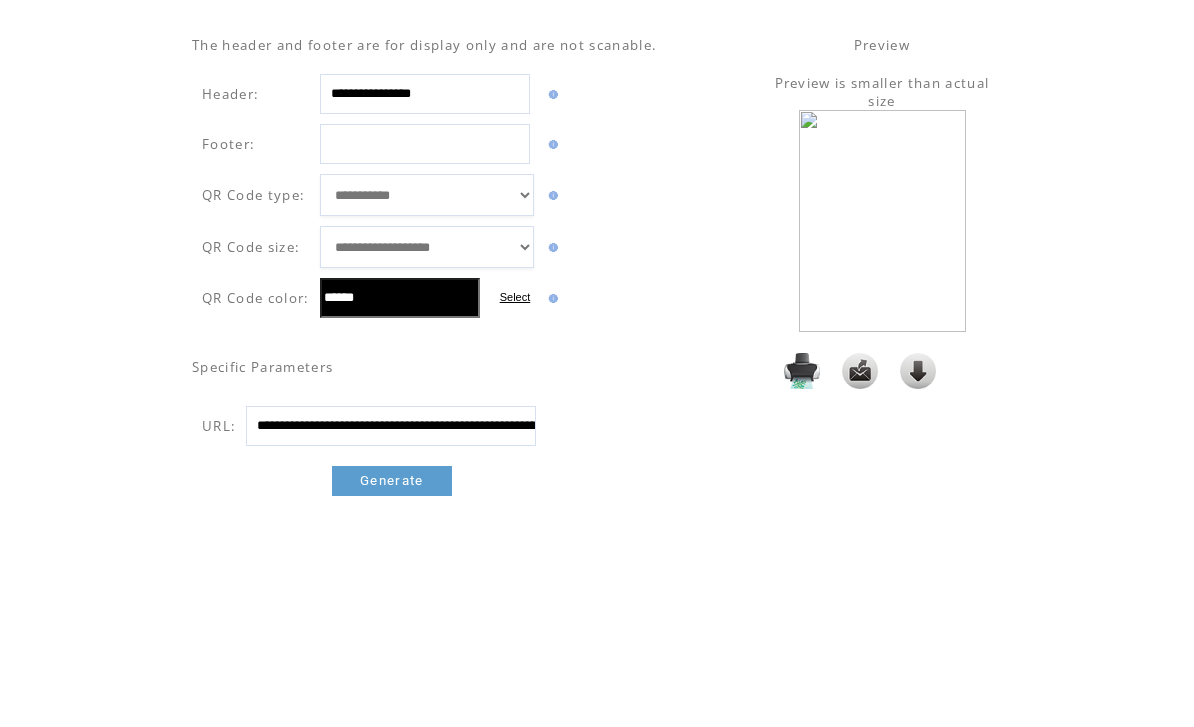 type 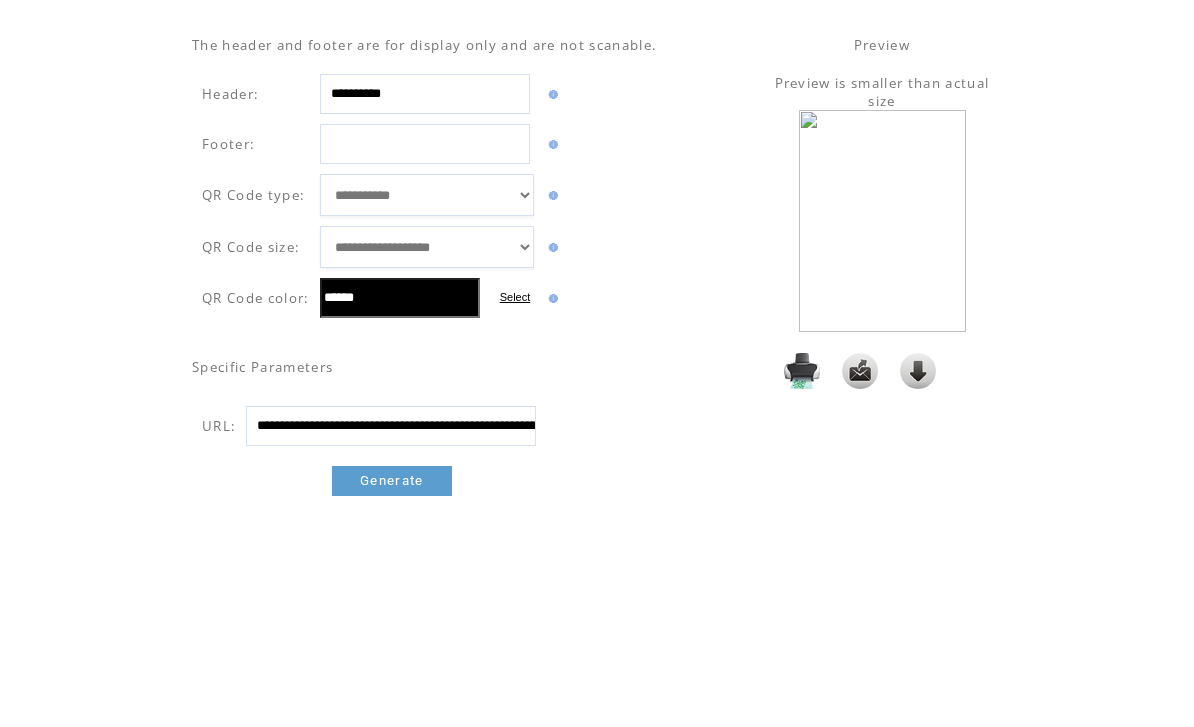 scroll, scrollTop: 214, scrollLeft: 0, axis: vertical 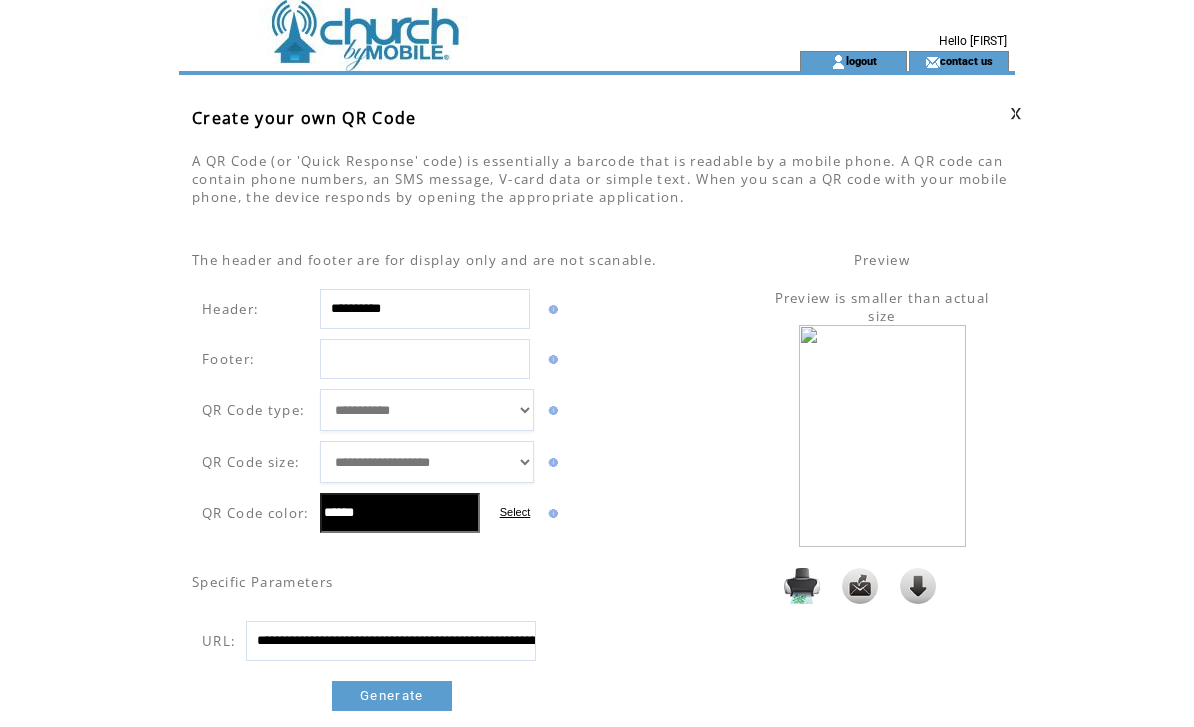 click at bounding box center [918, 586] 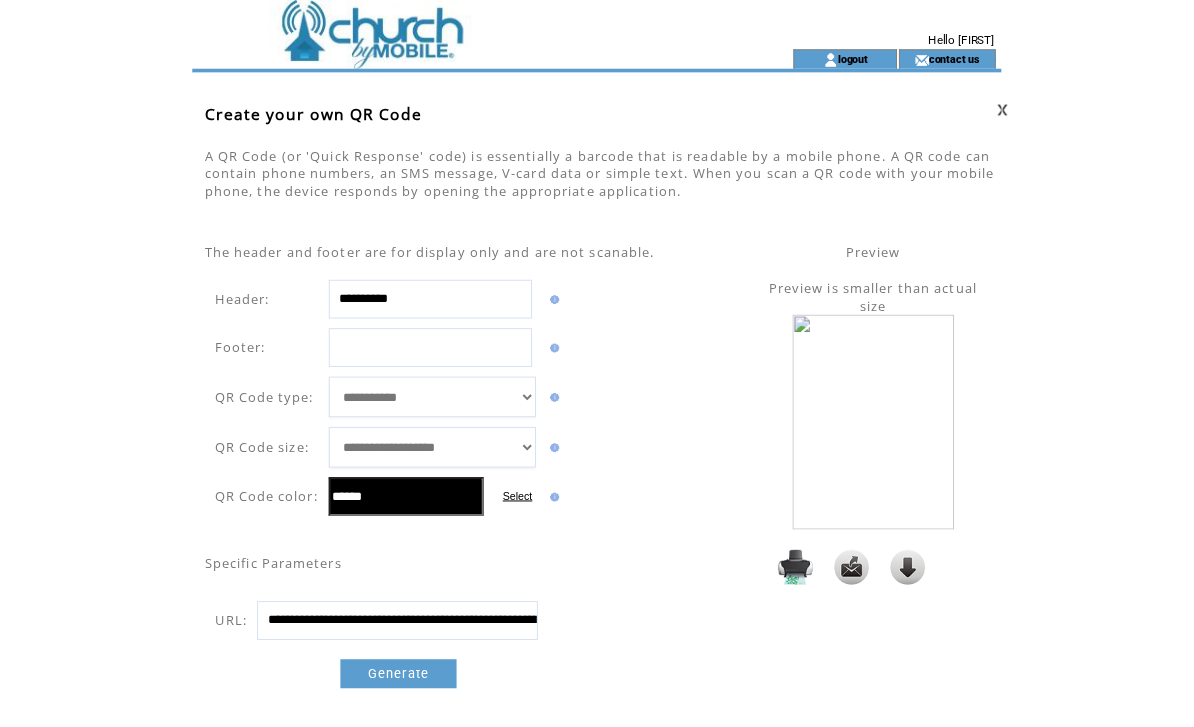 scroll, scrollTop: 24, scrollLeft: 0, axis: vertical 